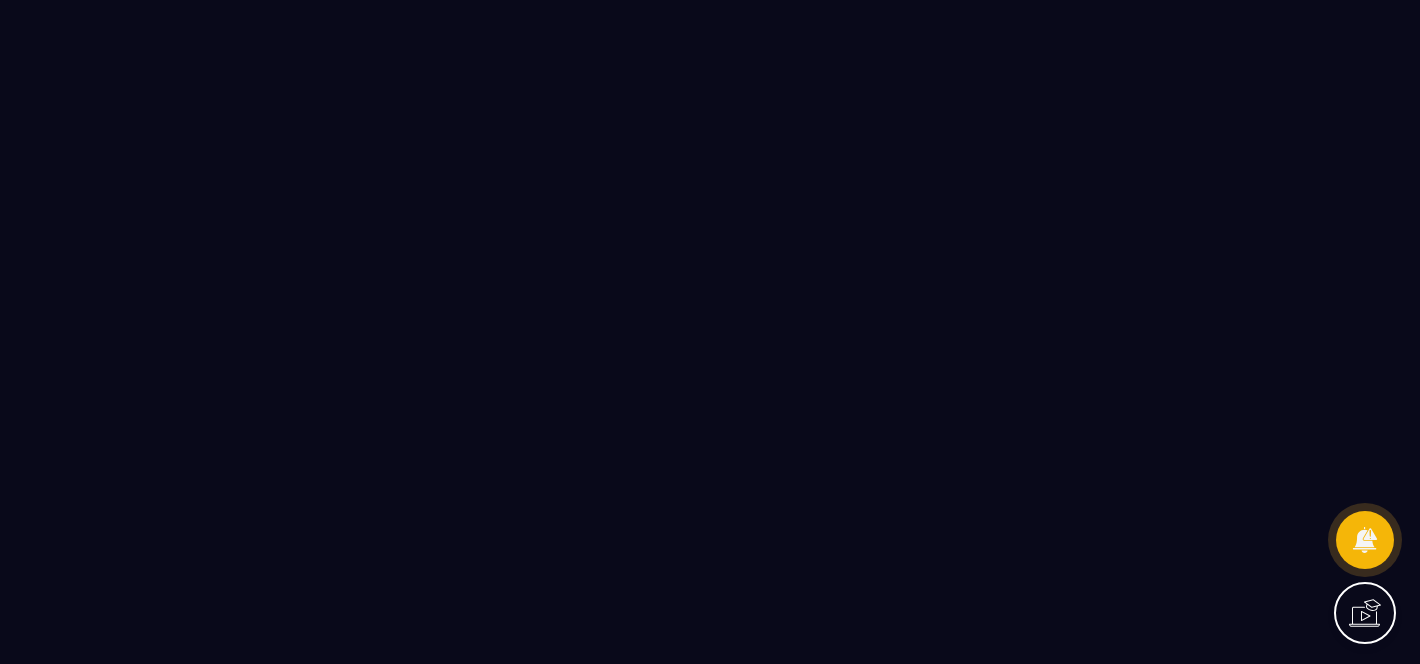 scroll, scrollTop: 0, scrollLeft: 0, axis: both 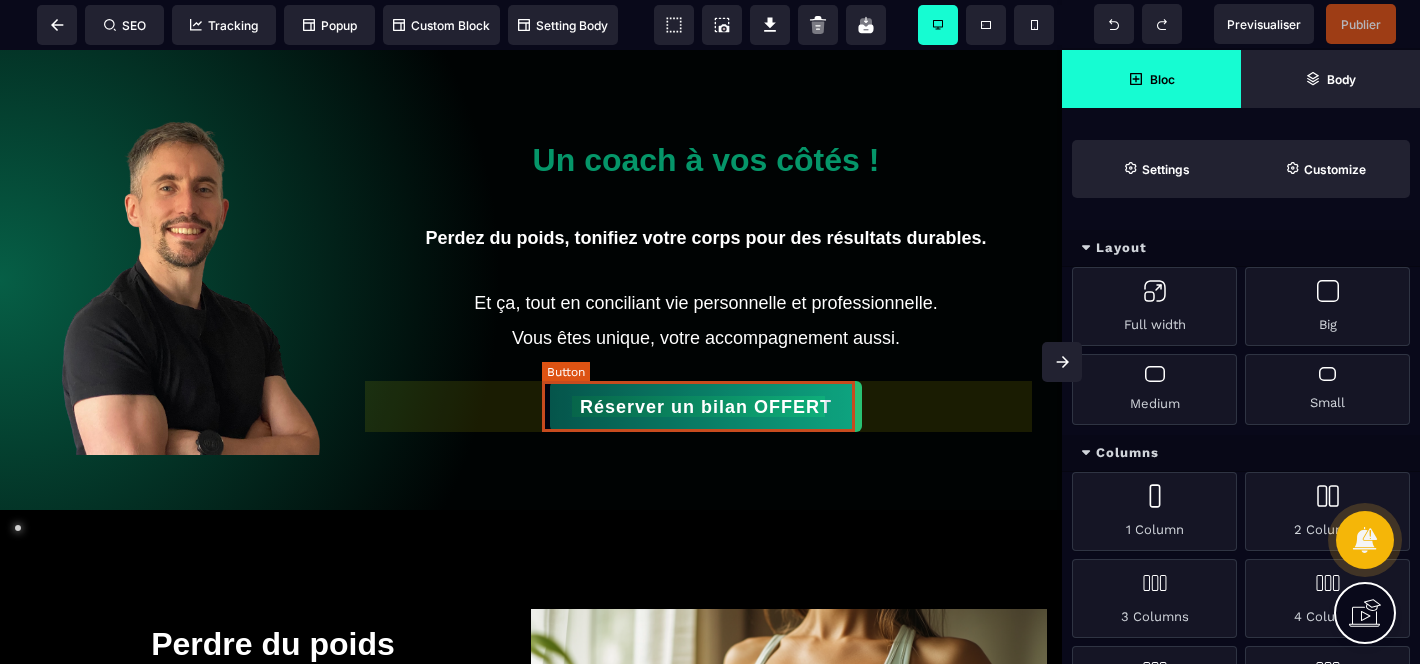 click on "Réserver un bilan OFFERT" at bounding box center (706, 408) 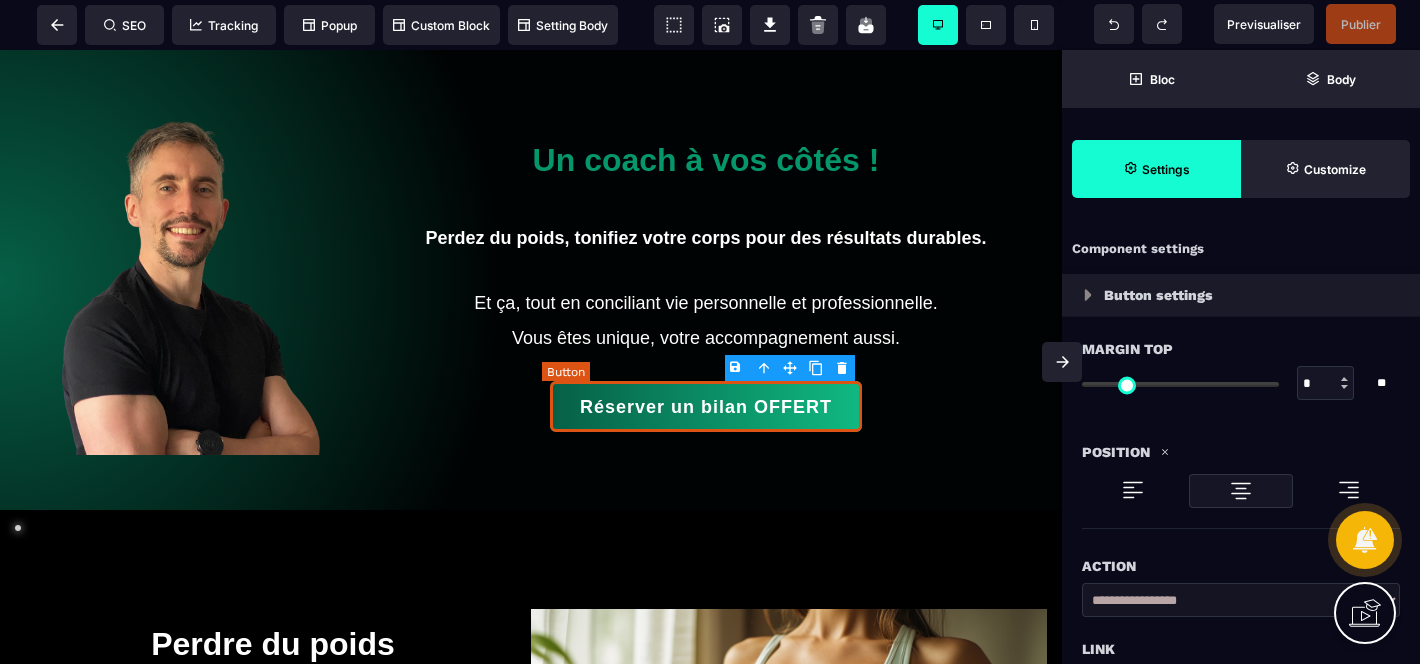 type on "*" 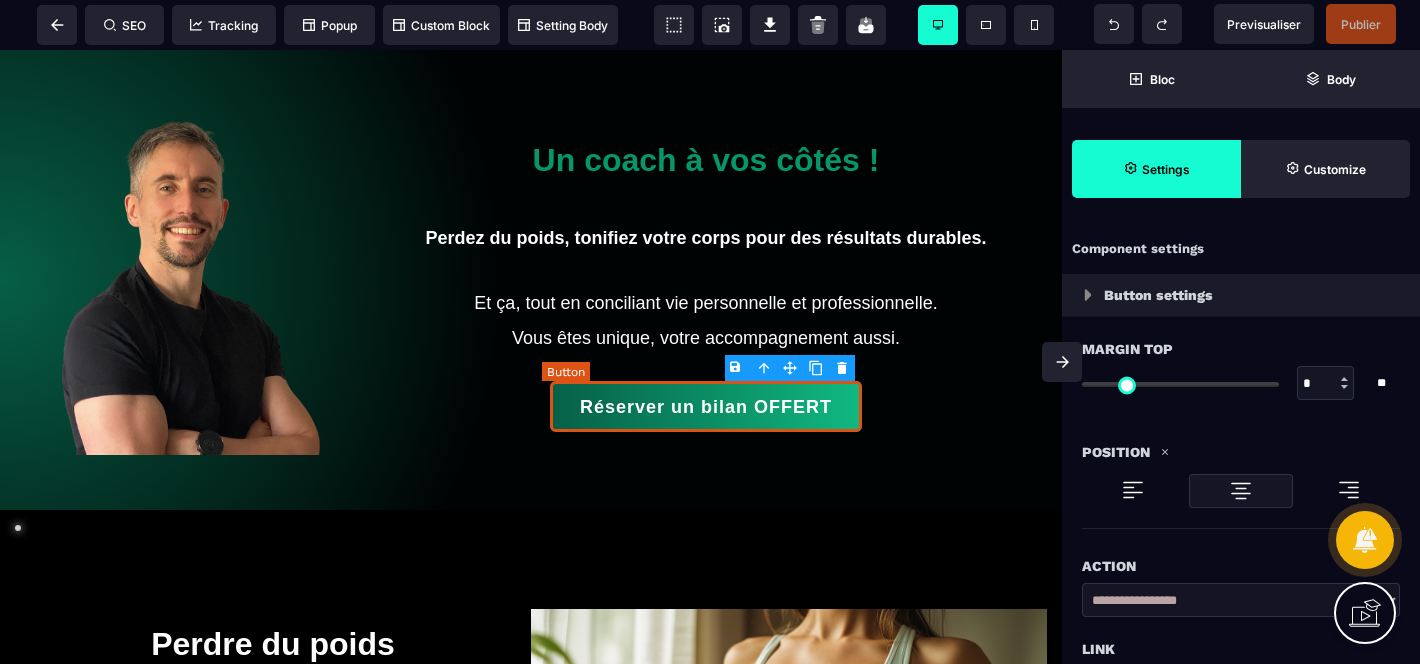 type on "**" 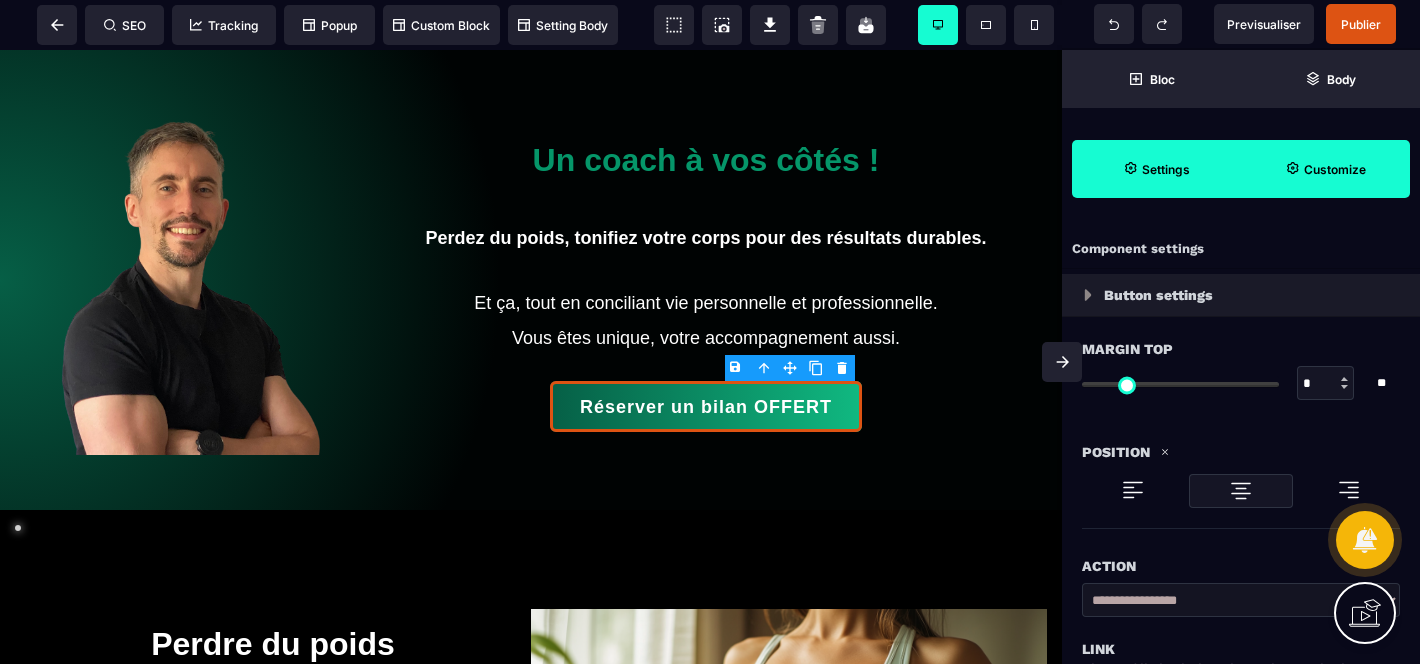 click on "Customize" at bounding box center [1335, 169] 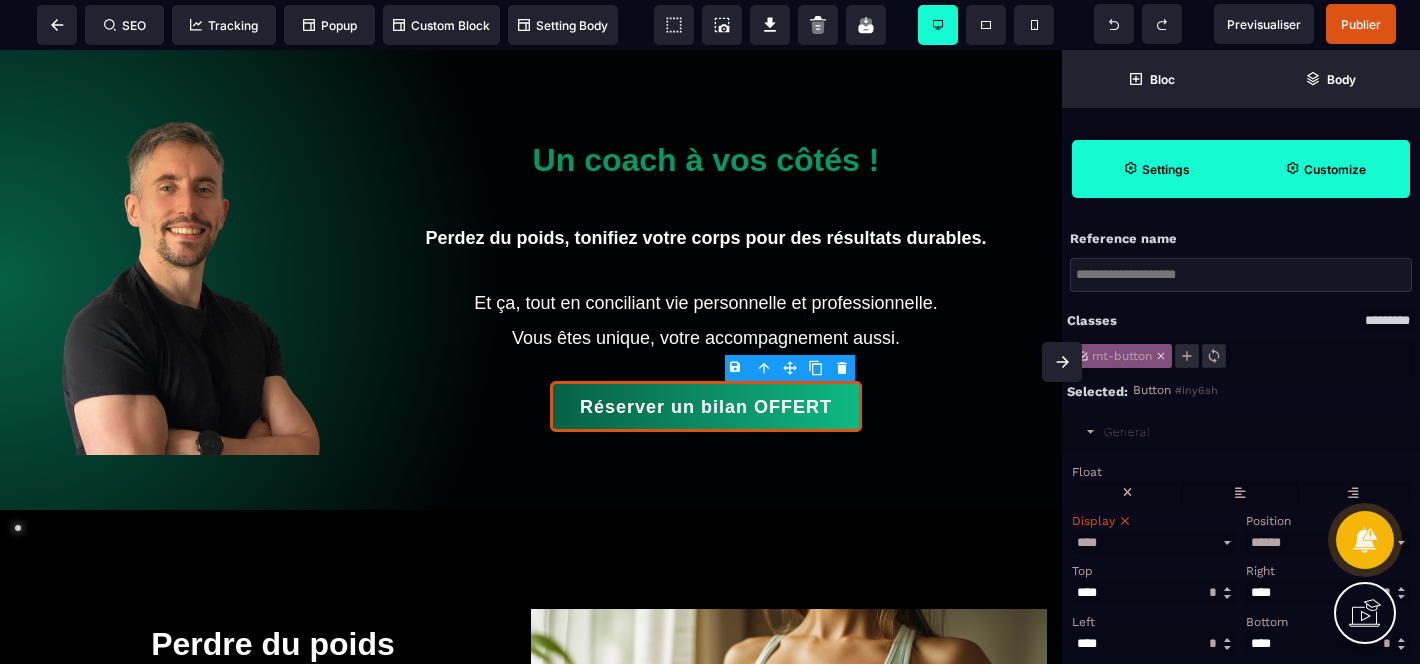 click on "Settings" at bounding box center [1156, 169] 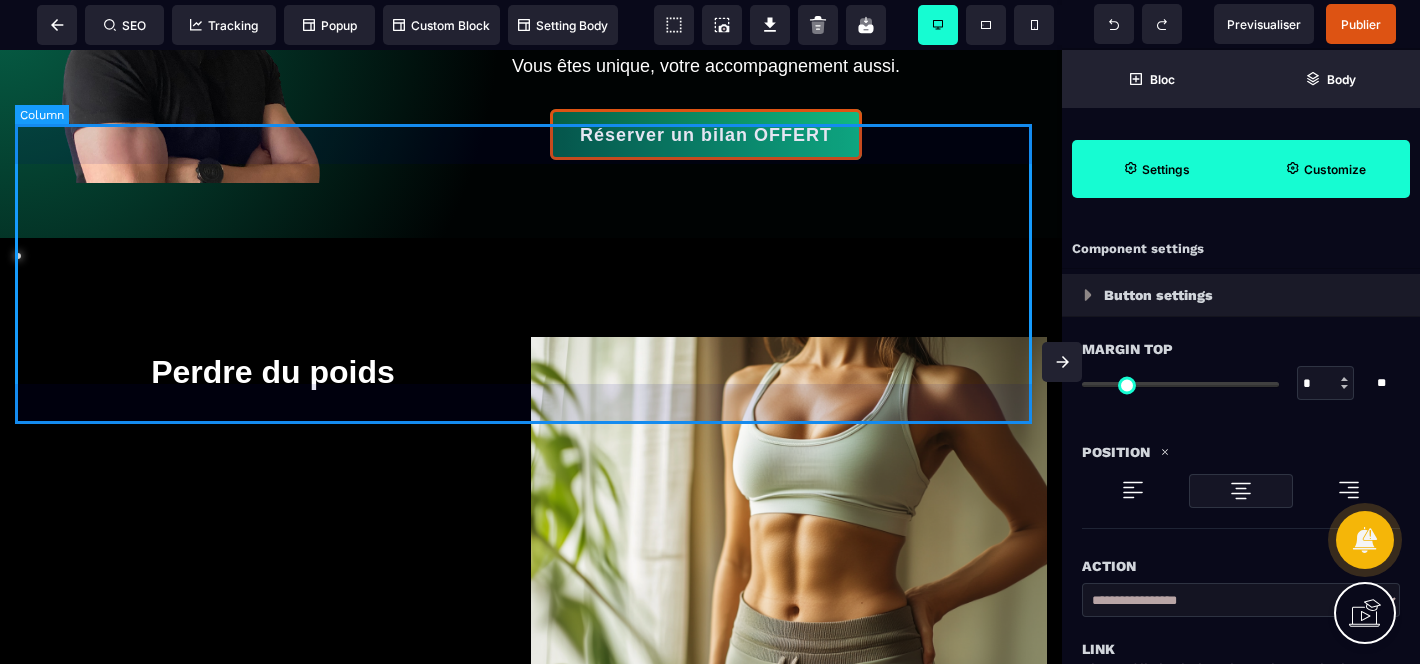 scroll, scrollTop: 0, scrollLeft: 0, axis: both 